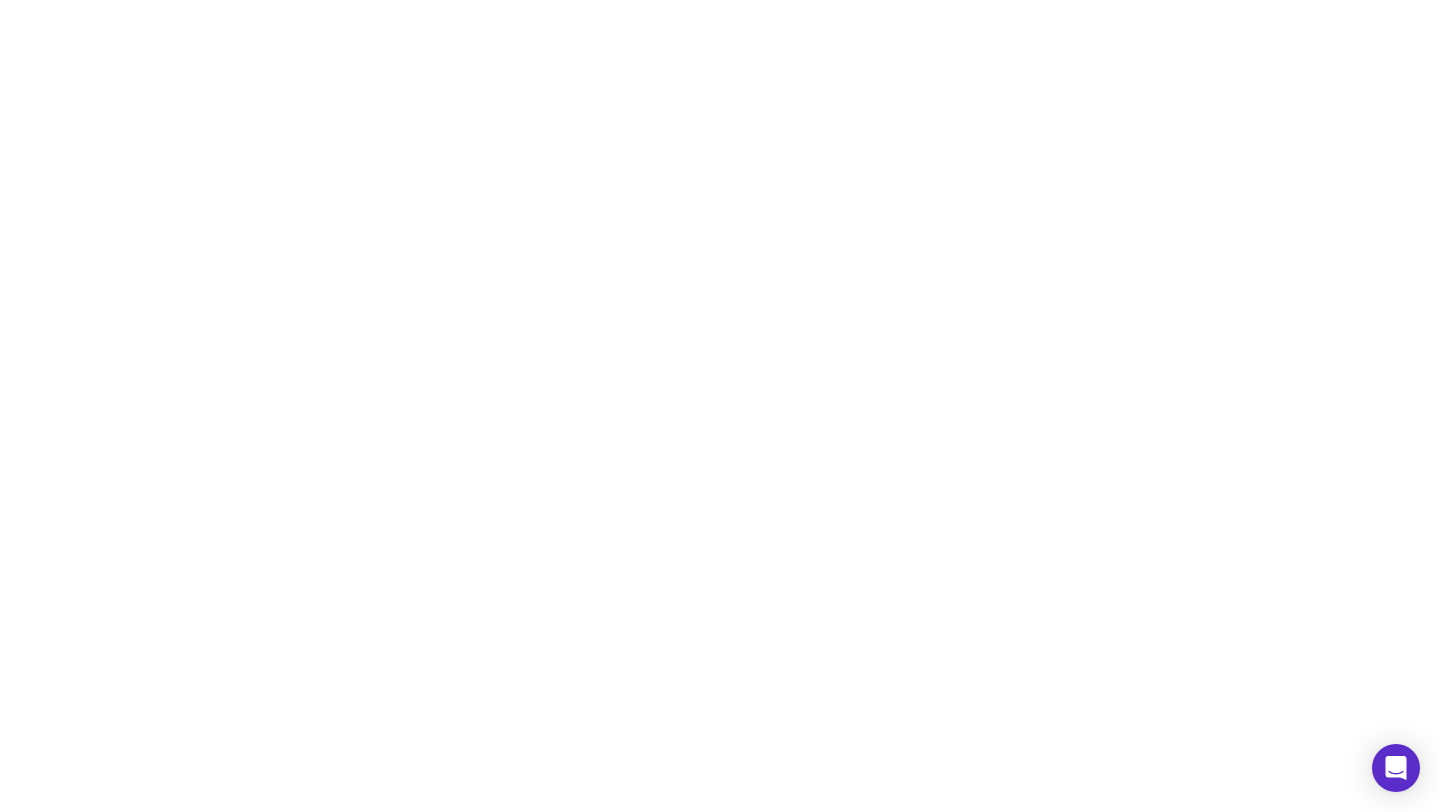 scroll, scrollTop: 0, scrollLeft: 0, axis: both 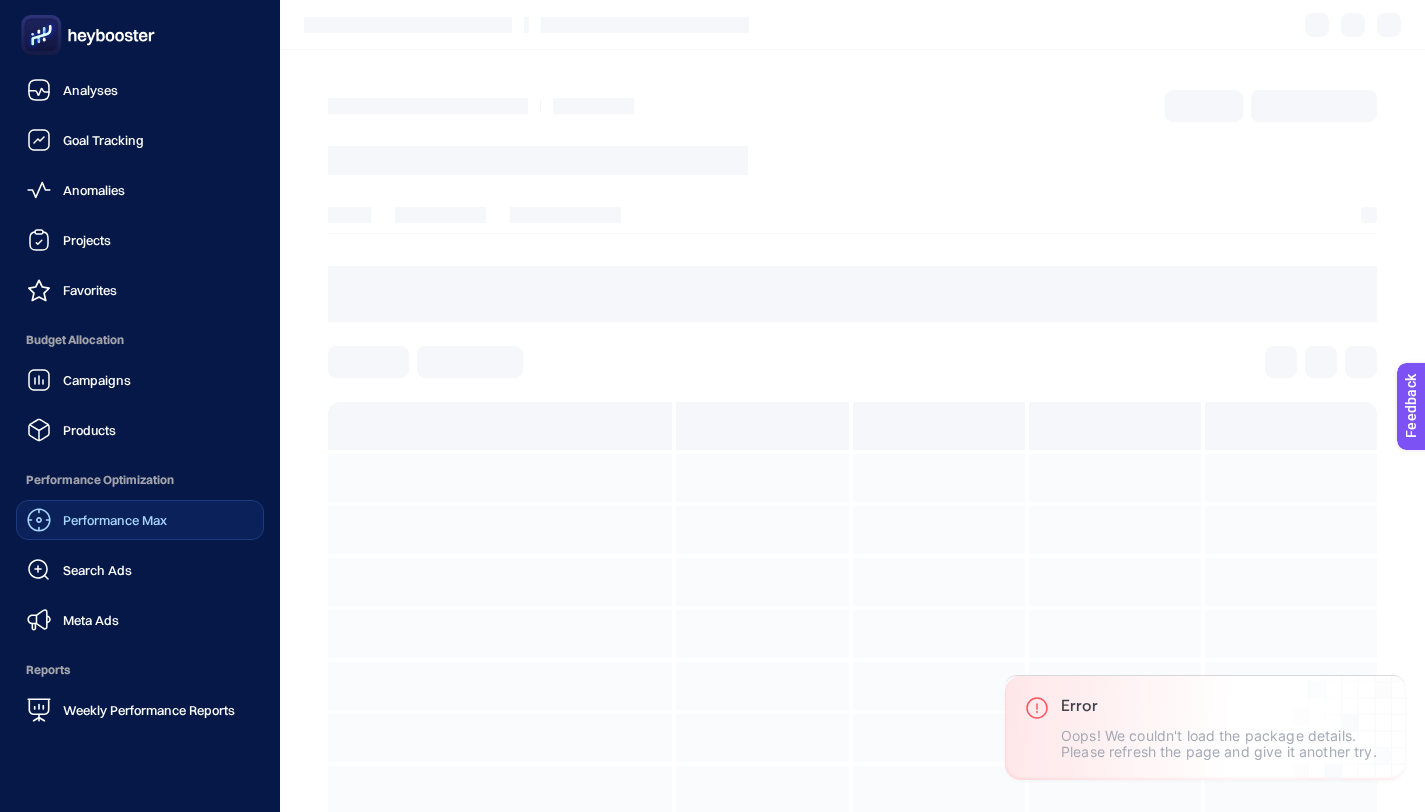 click on "Performance Max" at bounding box center [115, 520] 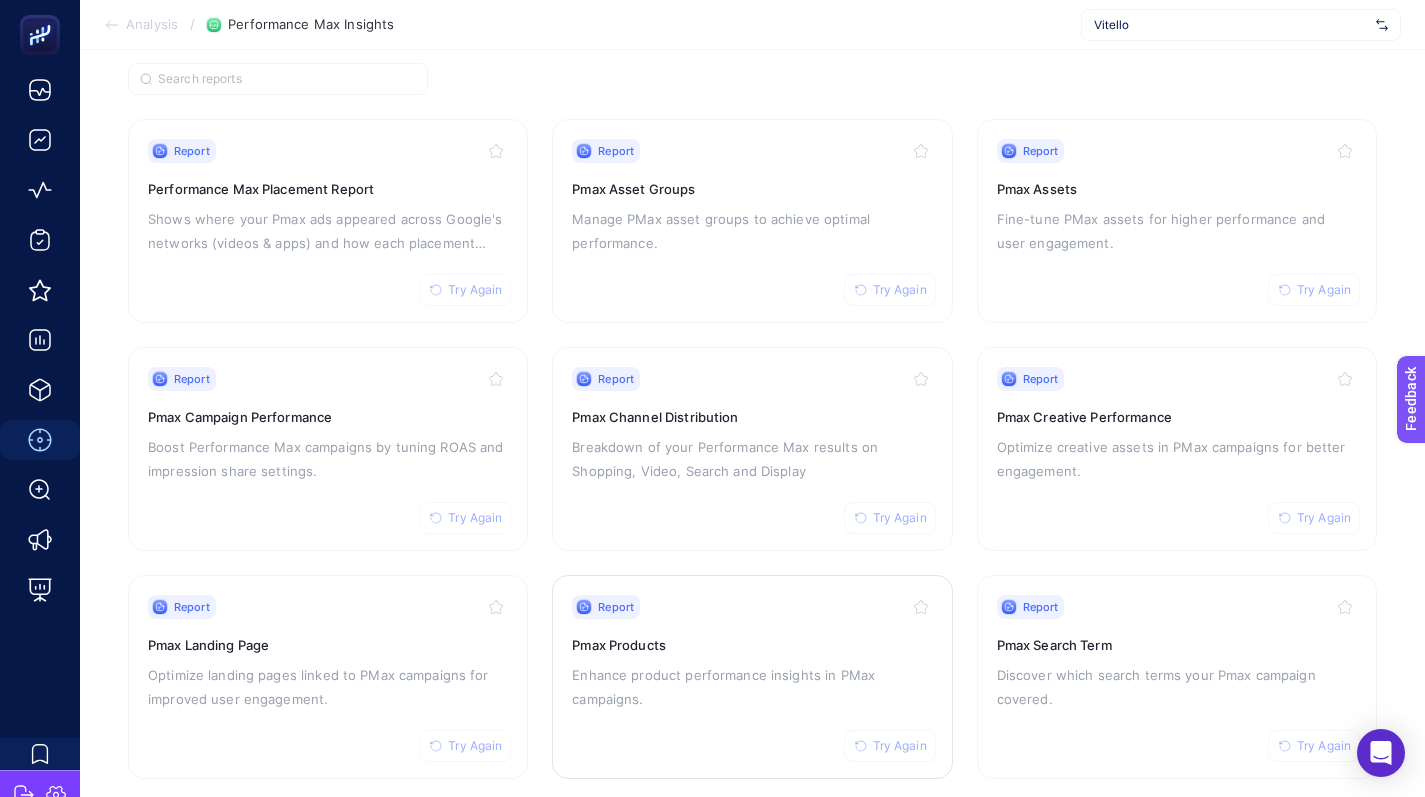 scroll, scrollTop: 184, scrollLeft: 0, axis: vertical 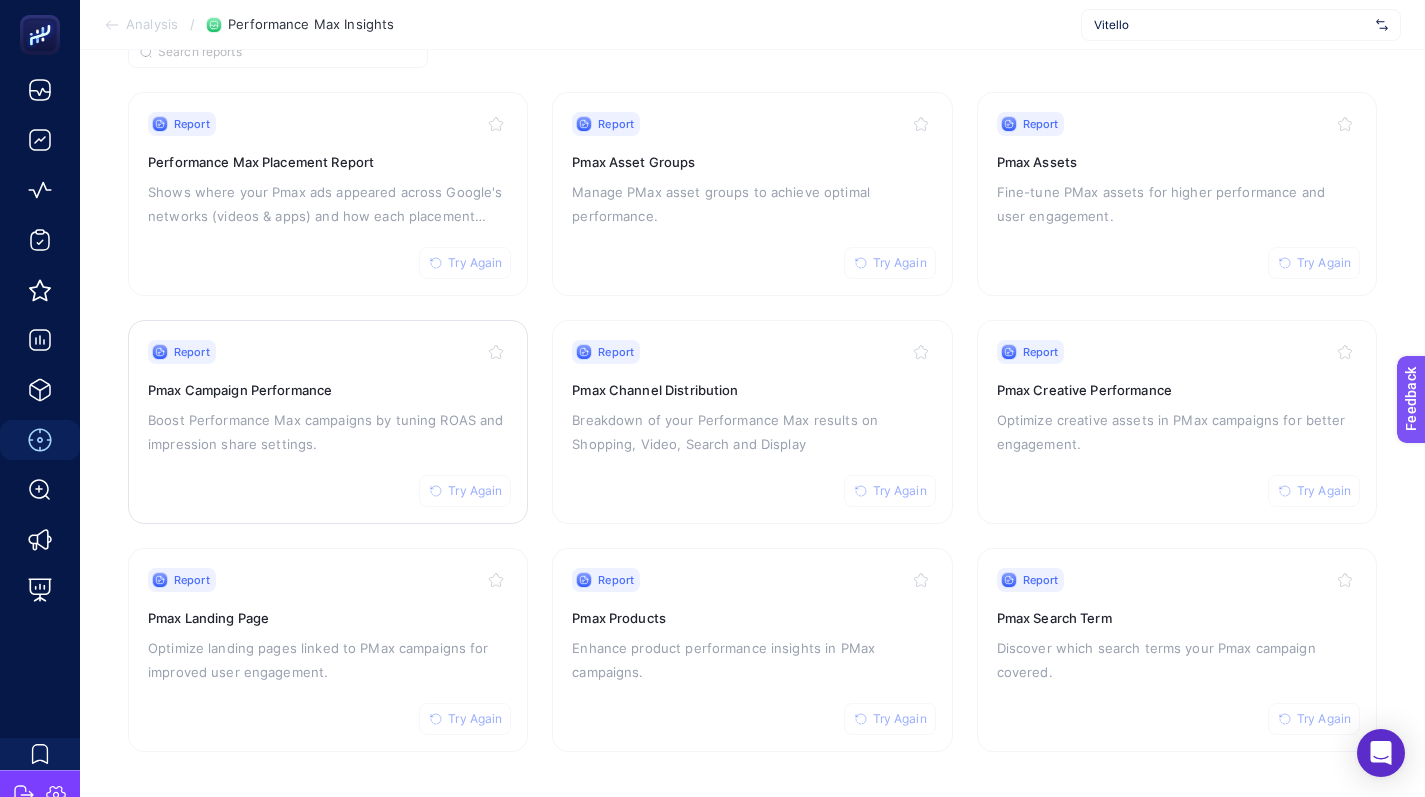 click on "Boost Performance Max campaigns by tuning ROAS and impression share settings." at bounding box center (328, 432) 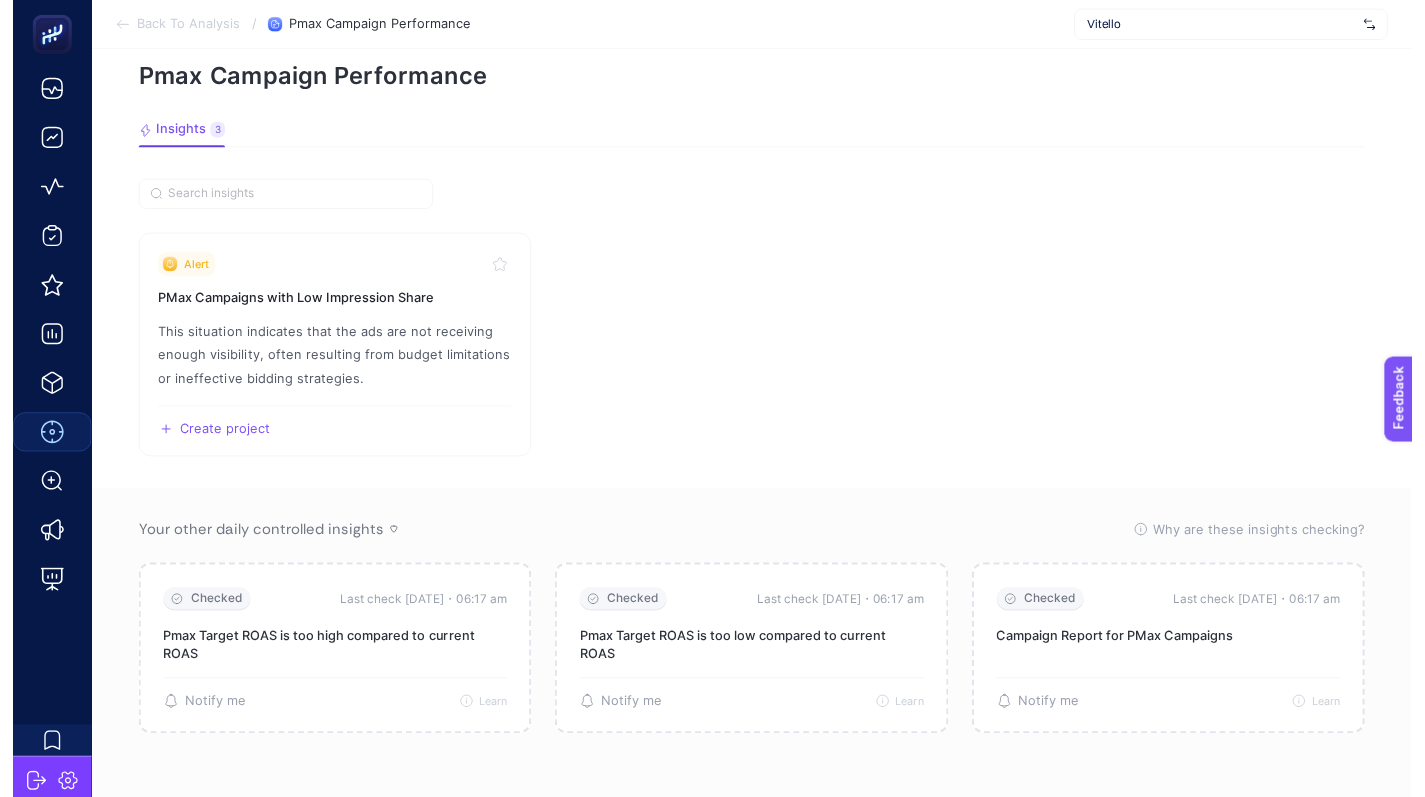 scroll, scrollTop: 82, scrollLeft: 0, axis: vertical 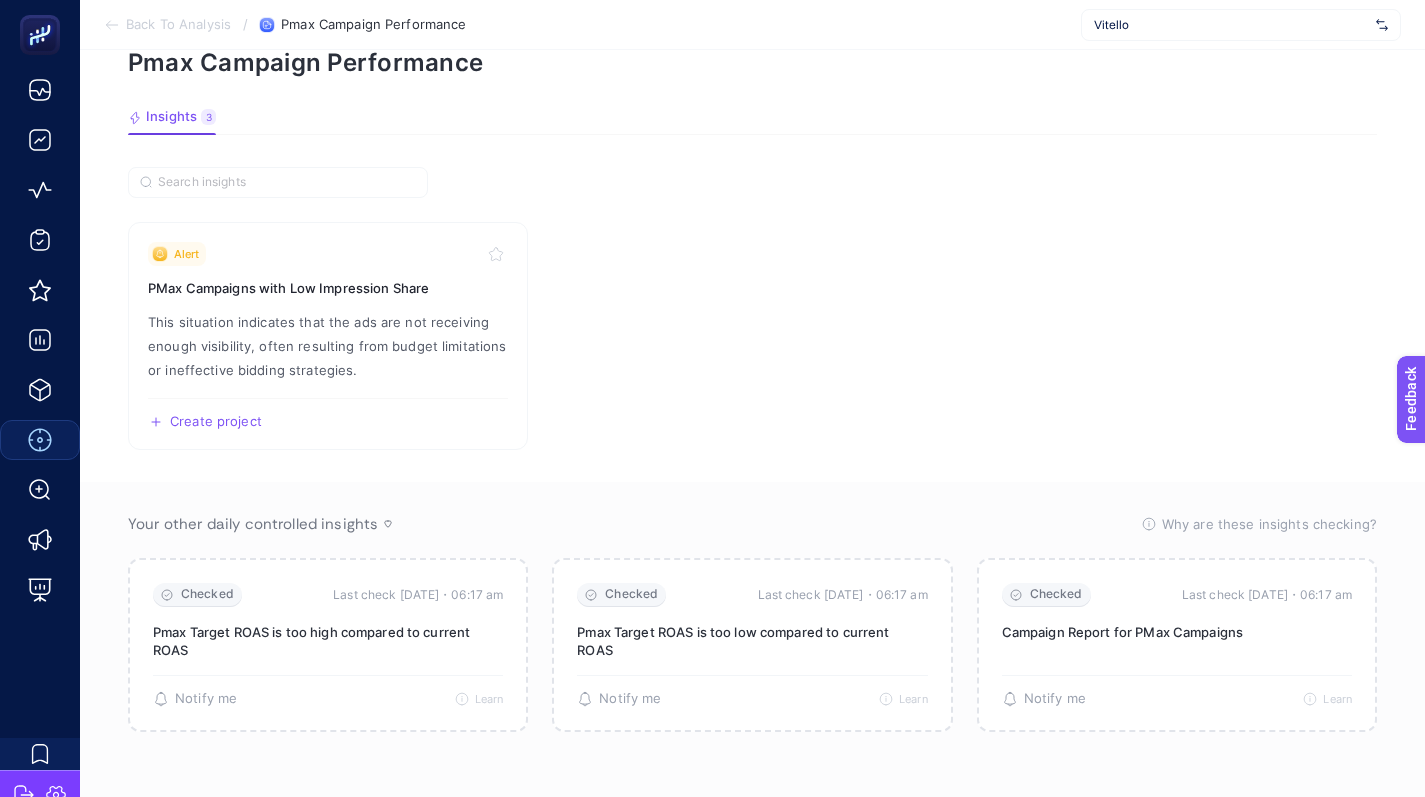 click 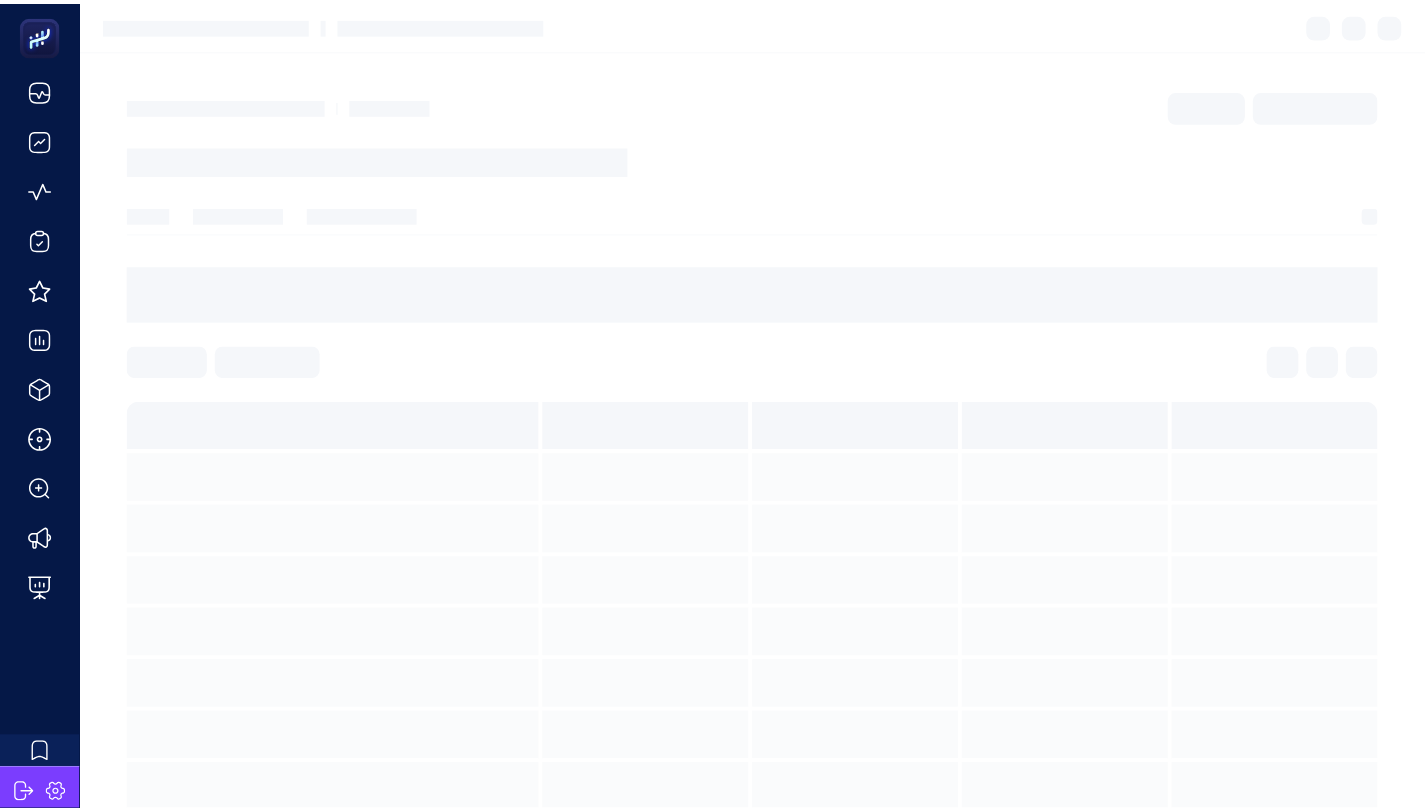 scroll, scrollTop: 0, scrollLeft: 0, axis: both 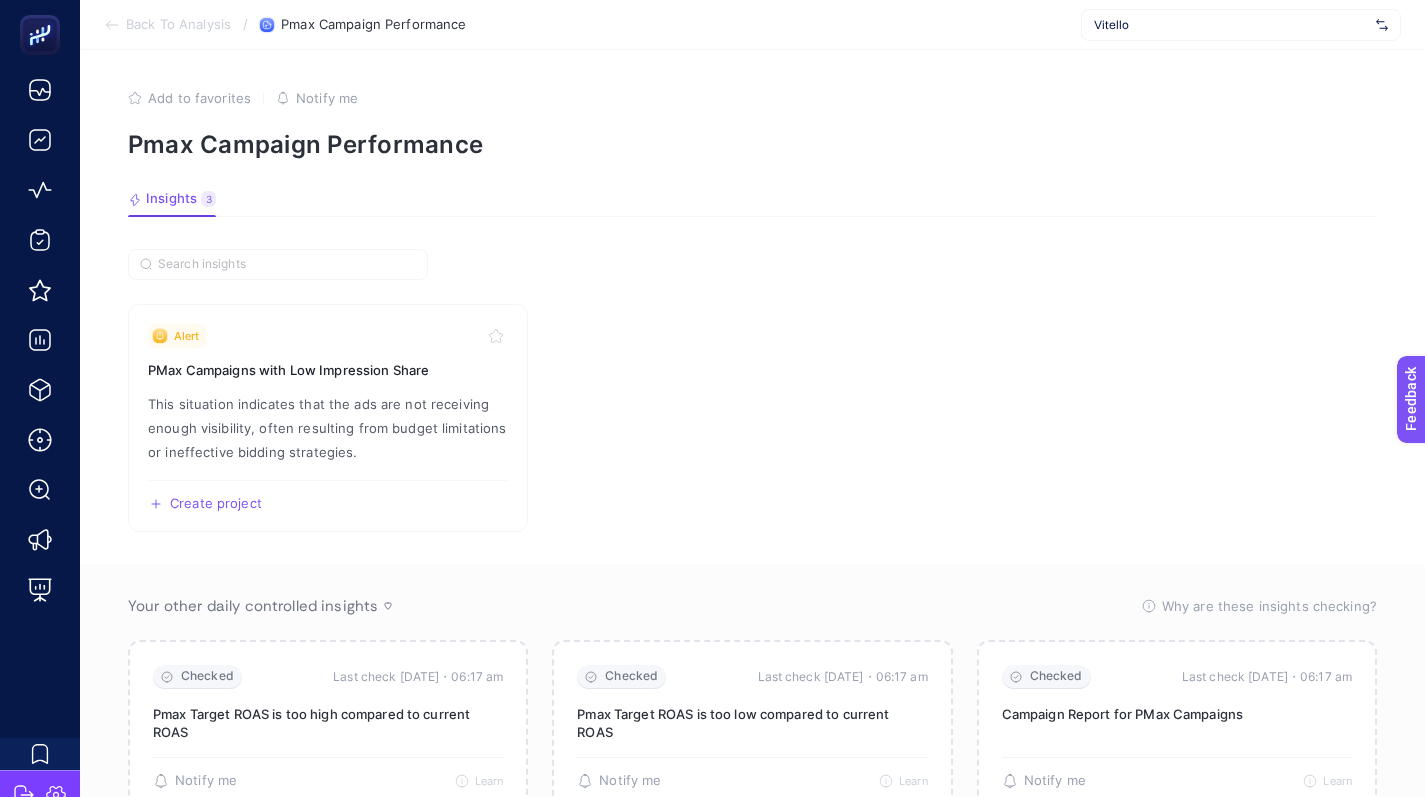 click 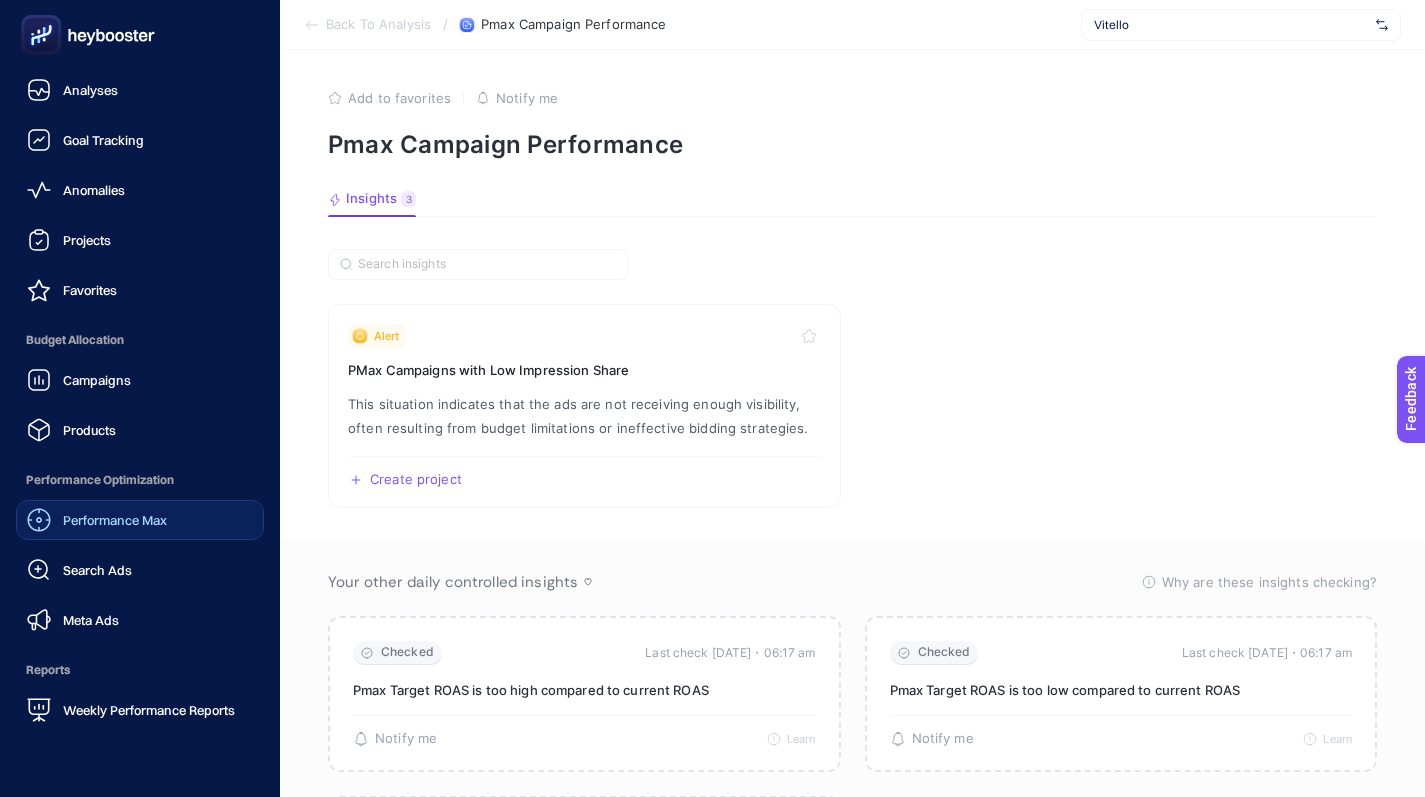 click on "Performance Max" at bounding box center [115, 520] 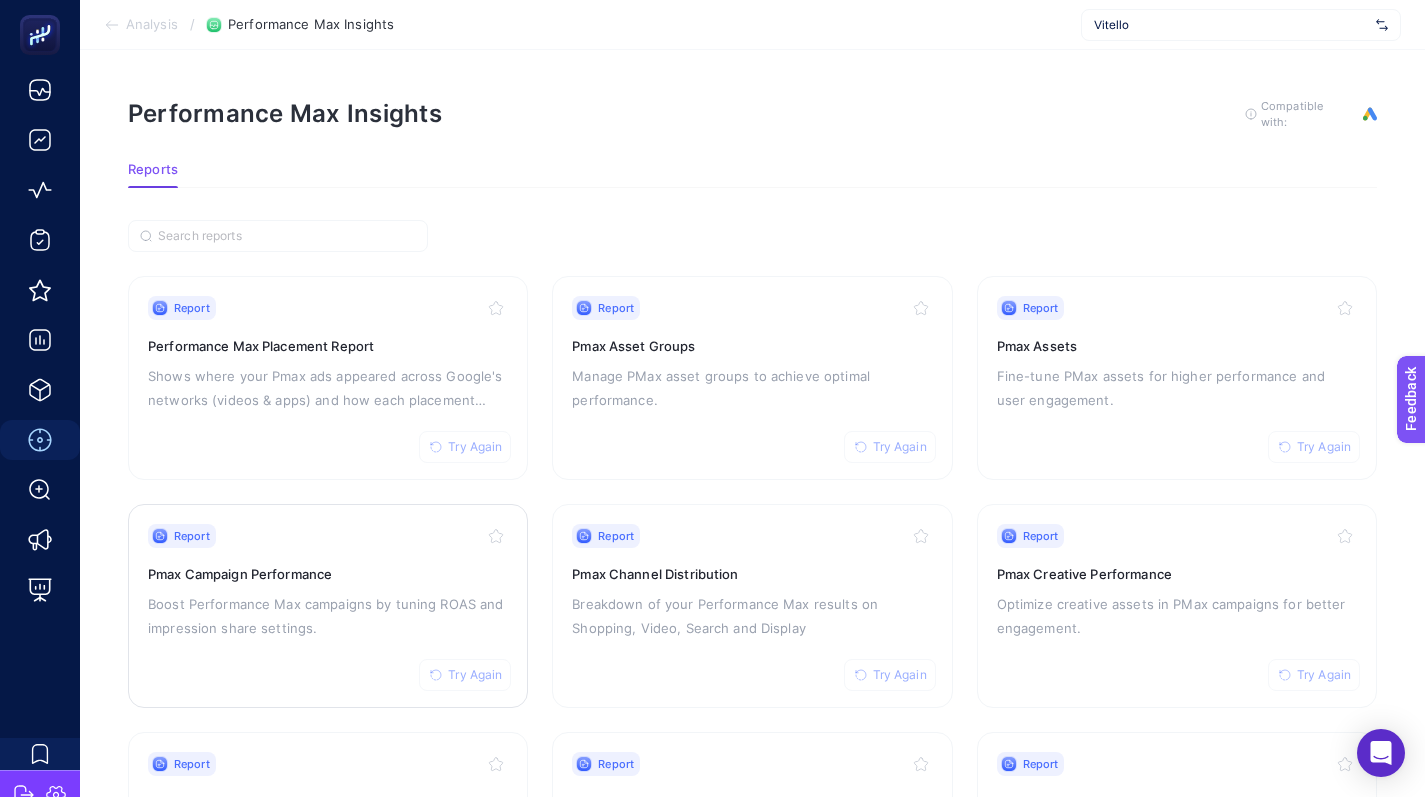 click on "Try Again" at bounding box center (465, 675) 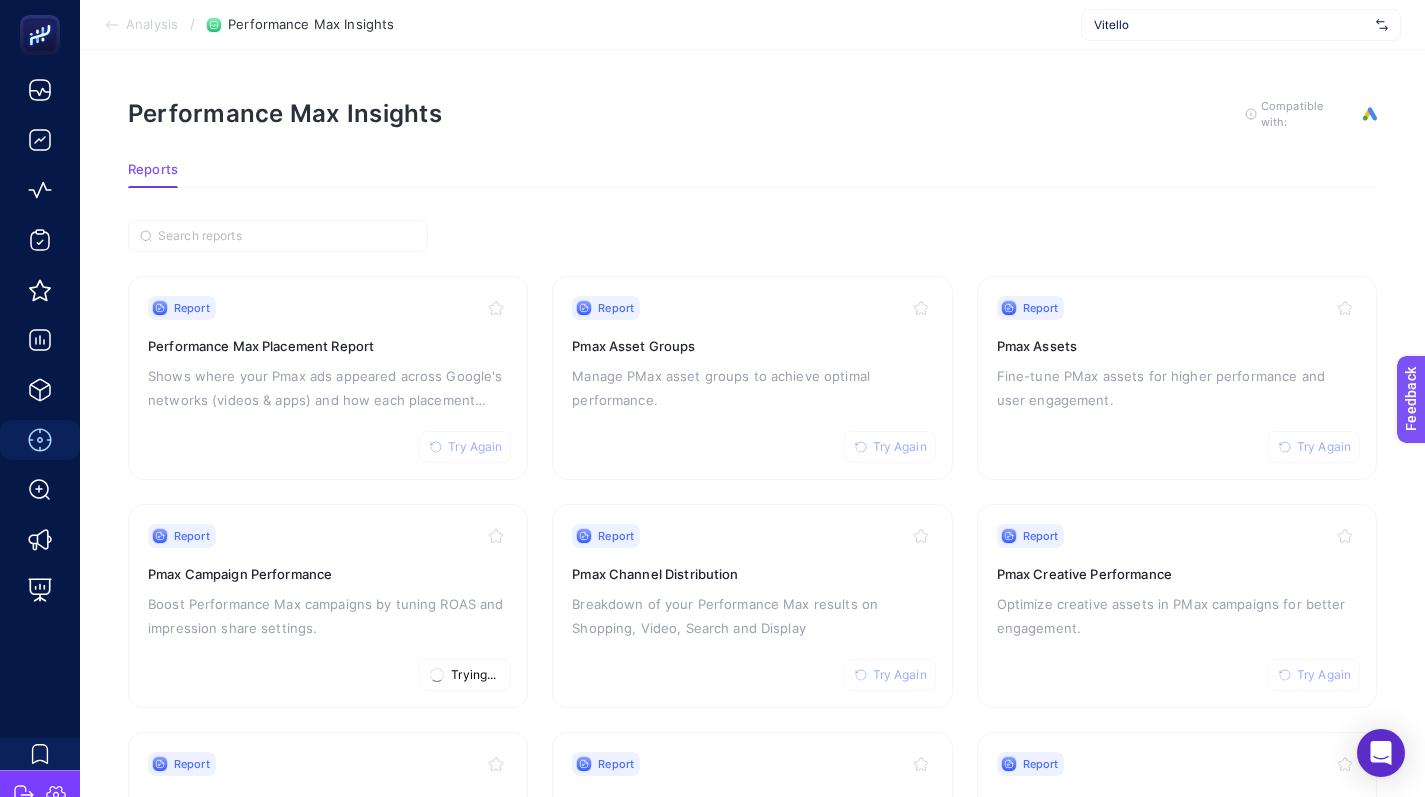 click on "Vitello" at bounding box center (1241, 25) 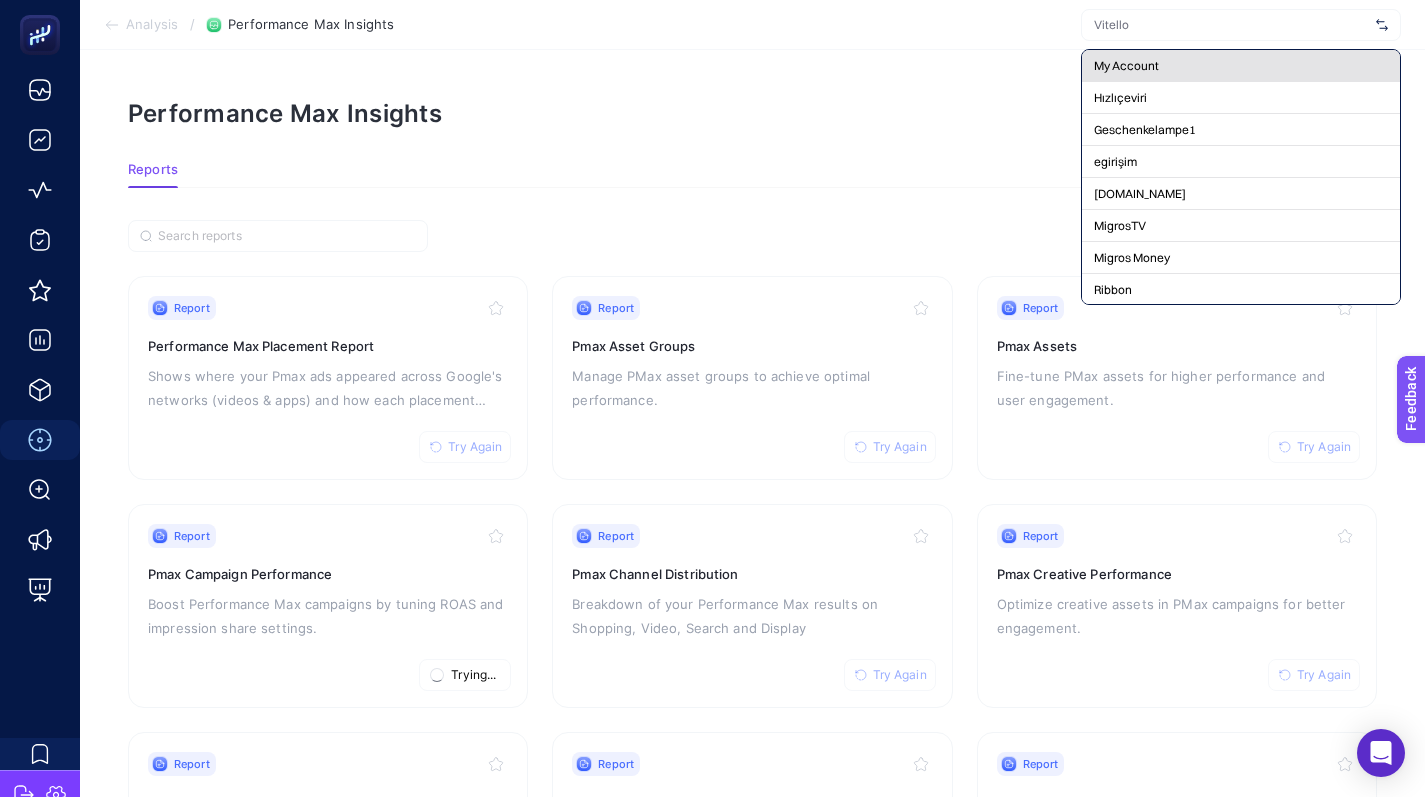 click on "My Account" at bounding box center (1126, 66) 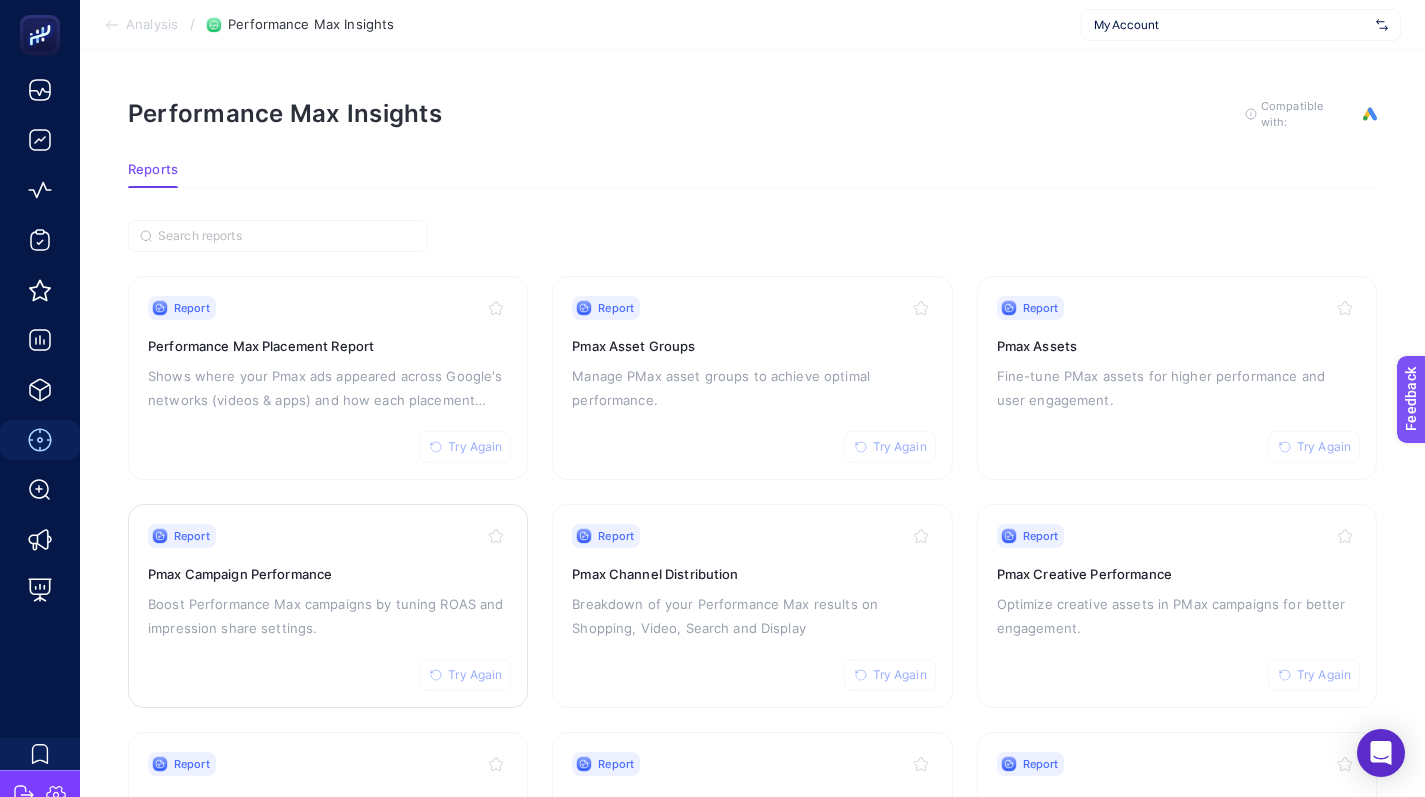 click on "Report Try Again Pmax Campaign Performance Boost Performance Max campaigns by tuning ROAS and impression share settings." at bounding box center [328, 606] 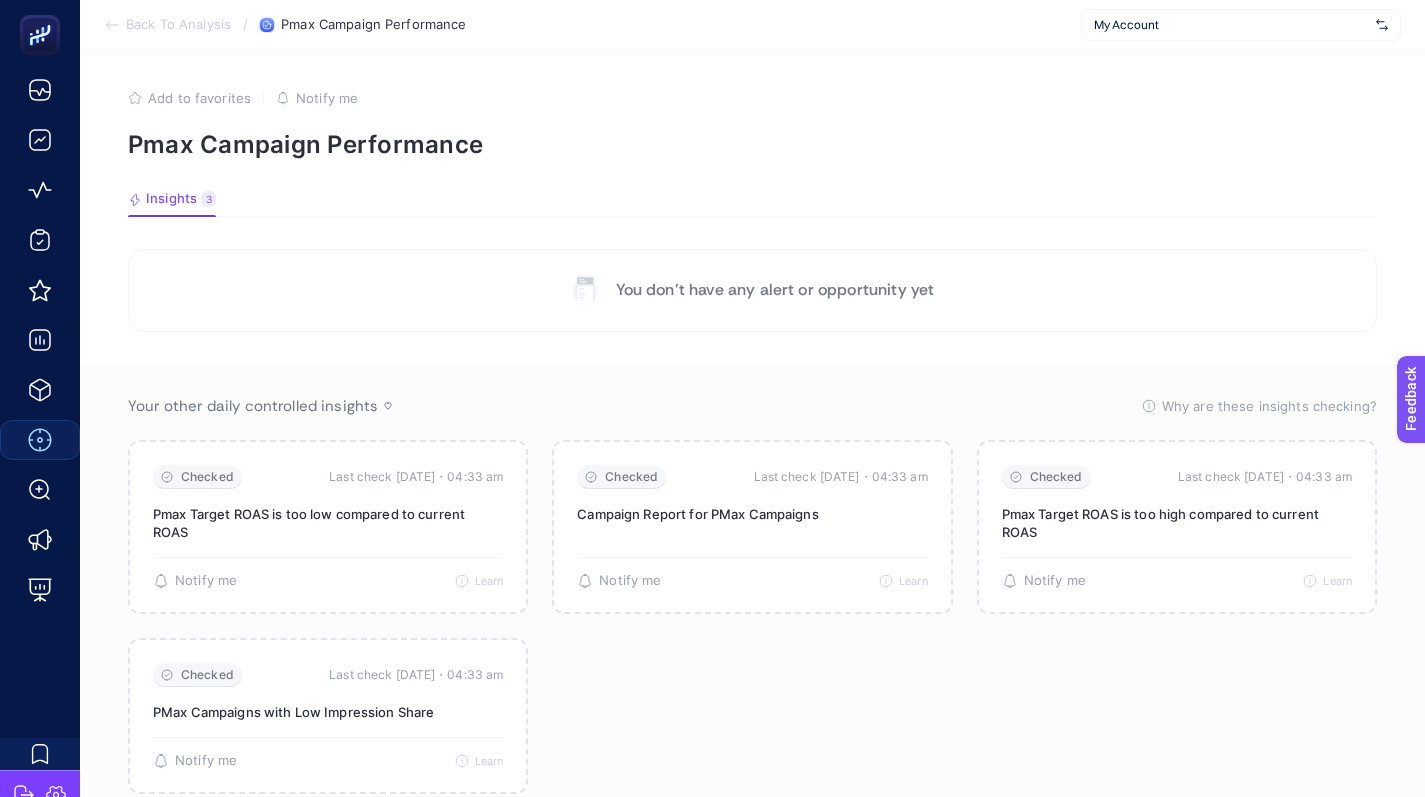 click 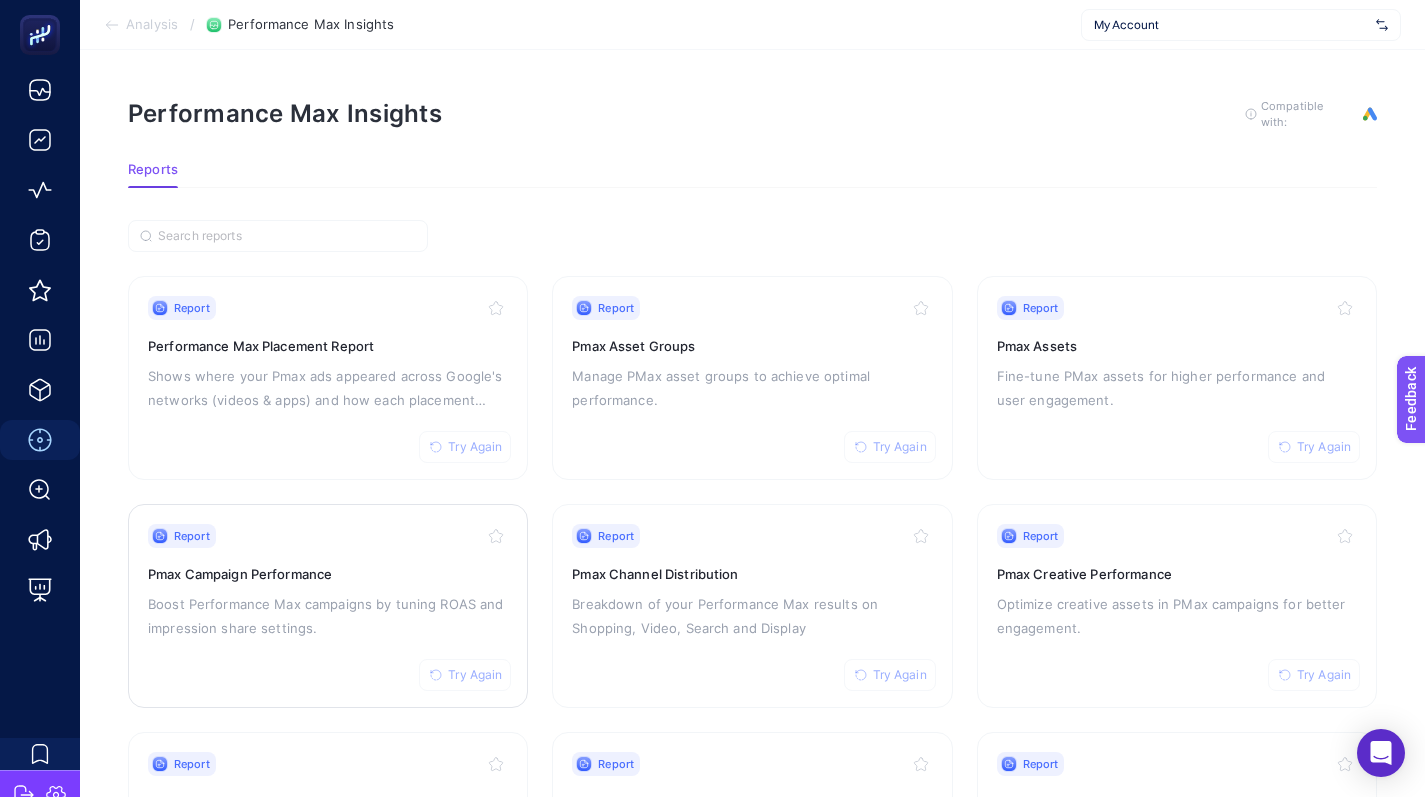 click 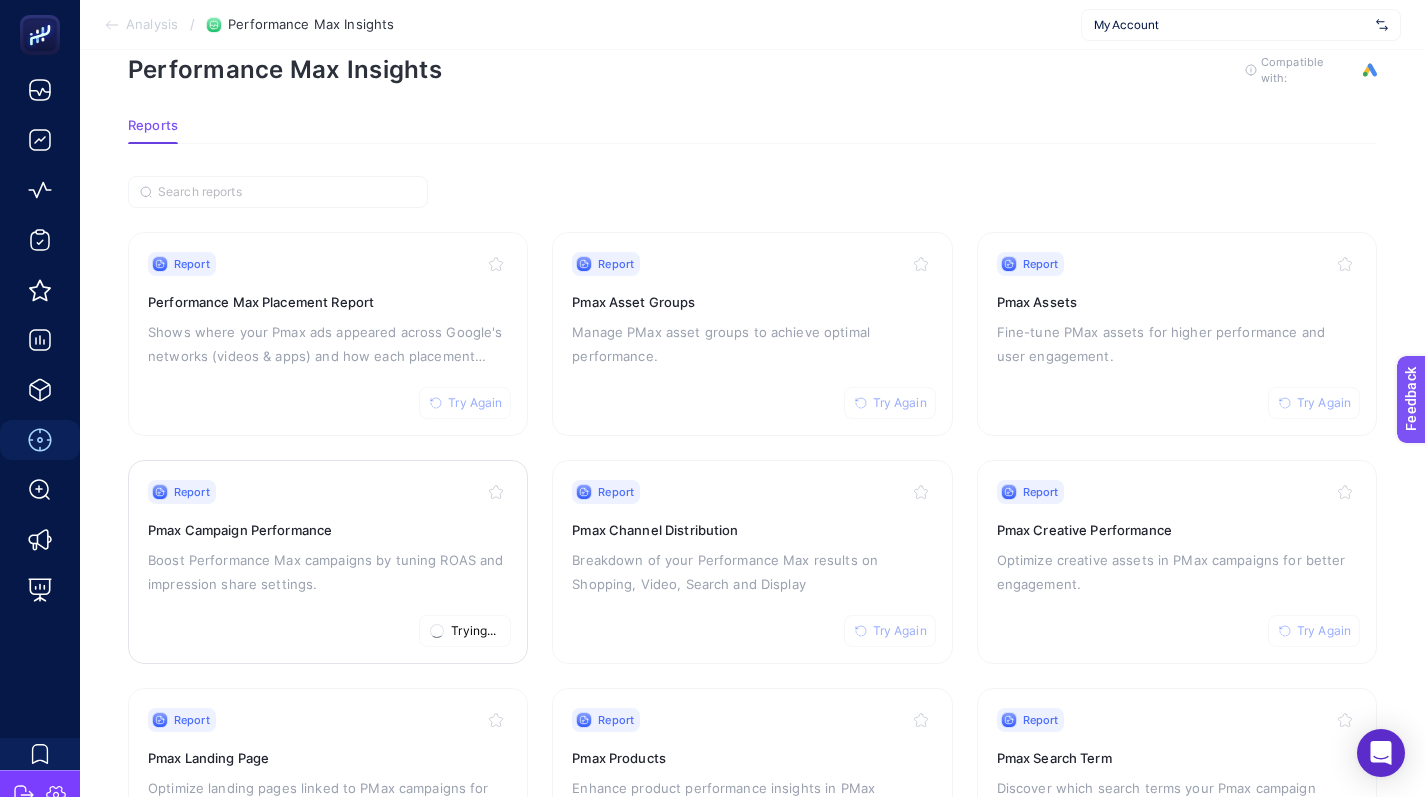 scroll, scrollTop: 139, scrollLeft: 0, axis: vertical 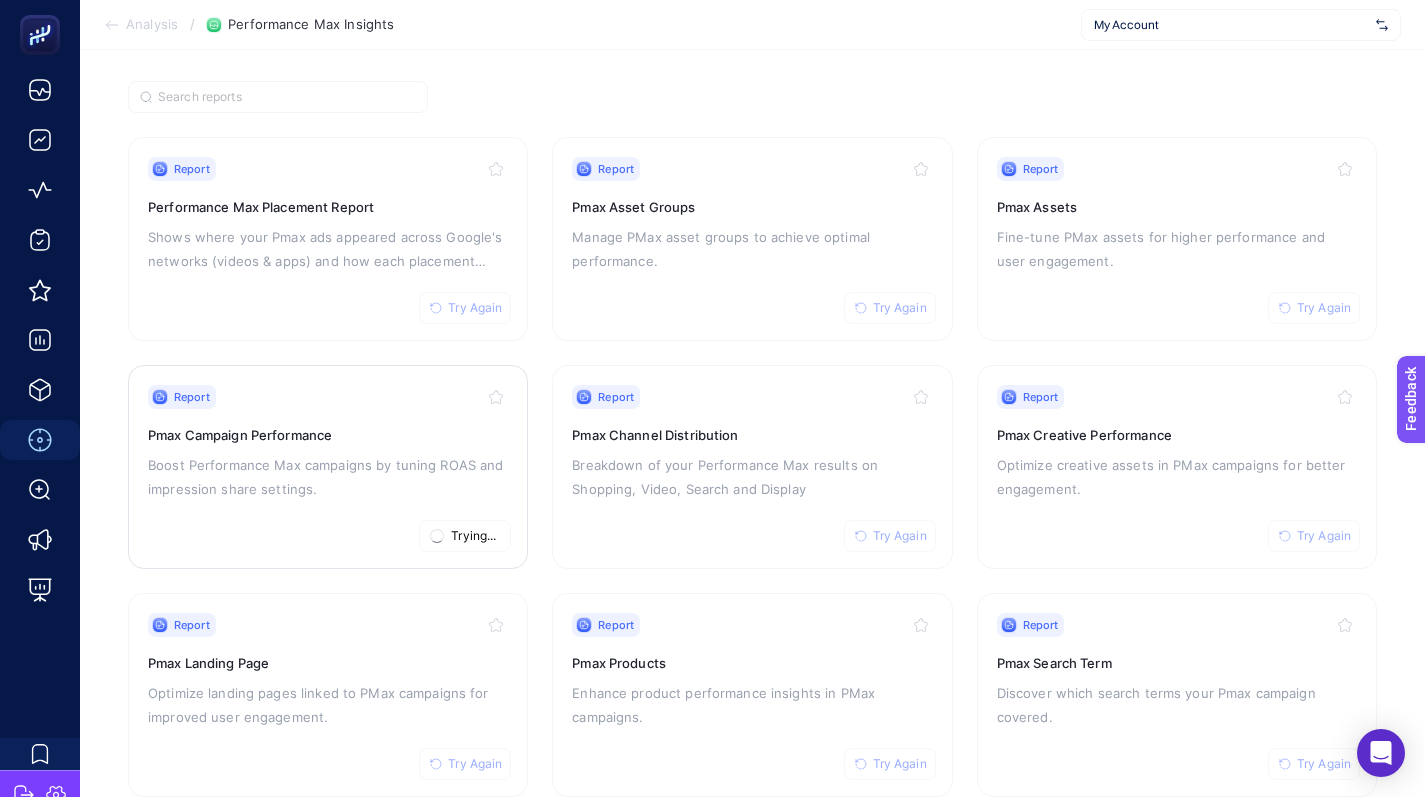 click on "My Account" at bounding box center (1231, 25) 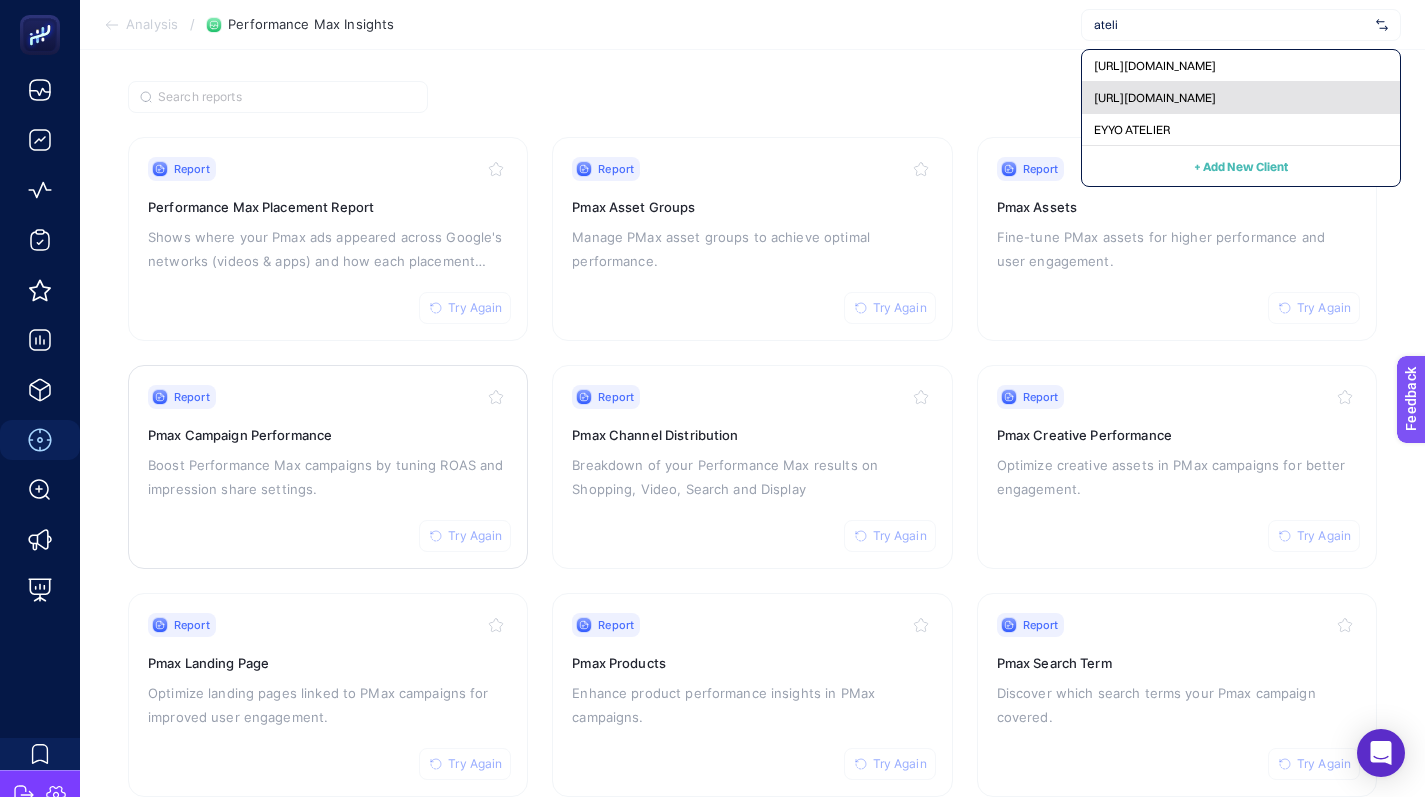 type on "ateli" 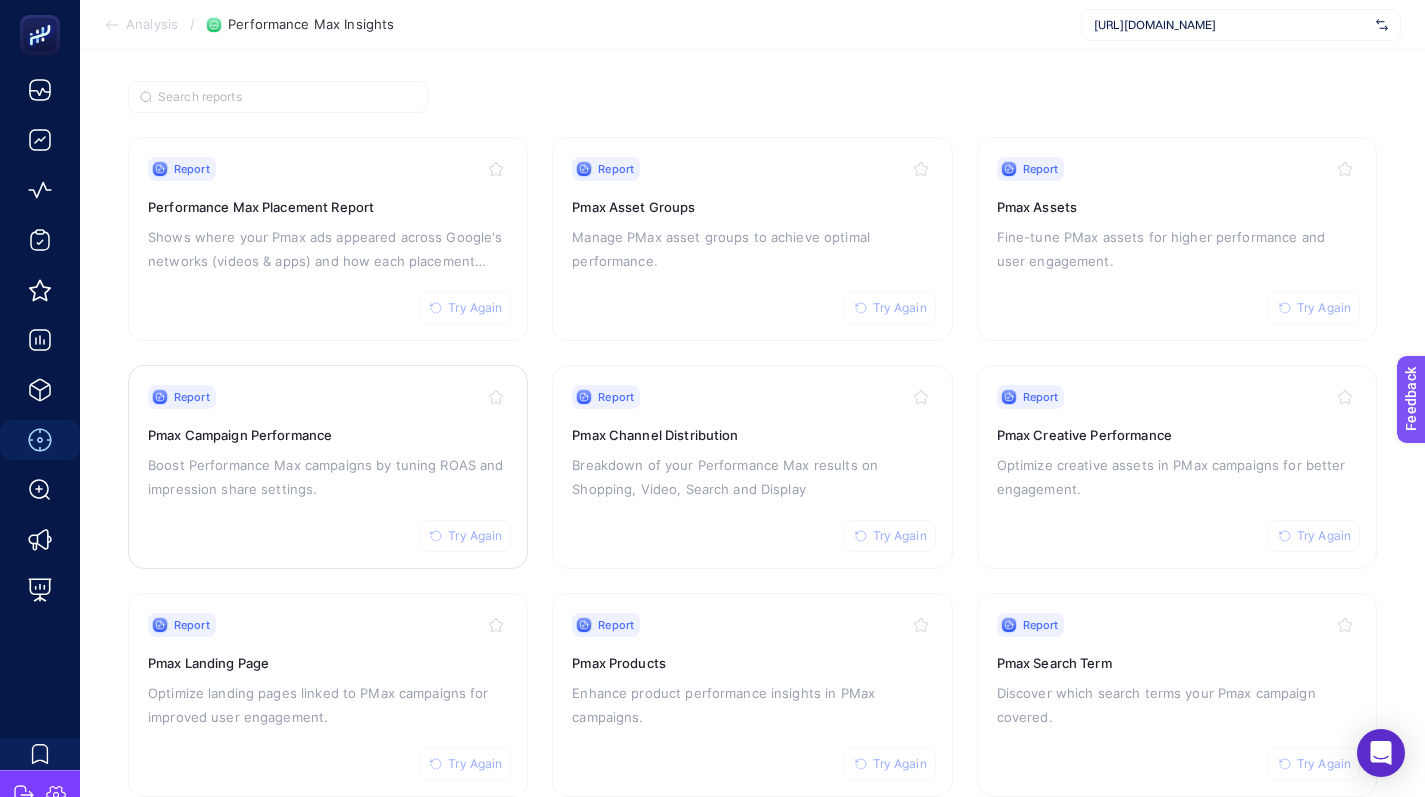 click on "Report Try Again Pmax Campaign Performance Boost Performance Max campaigns by tuning ROAS and impression share settings." at bounding box center [328, 467] 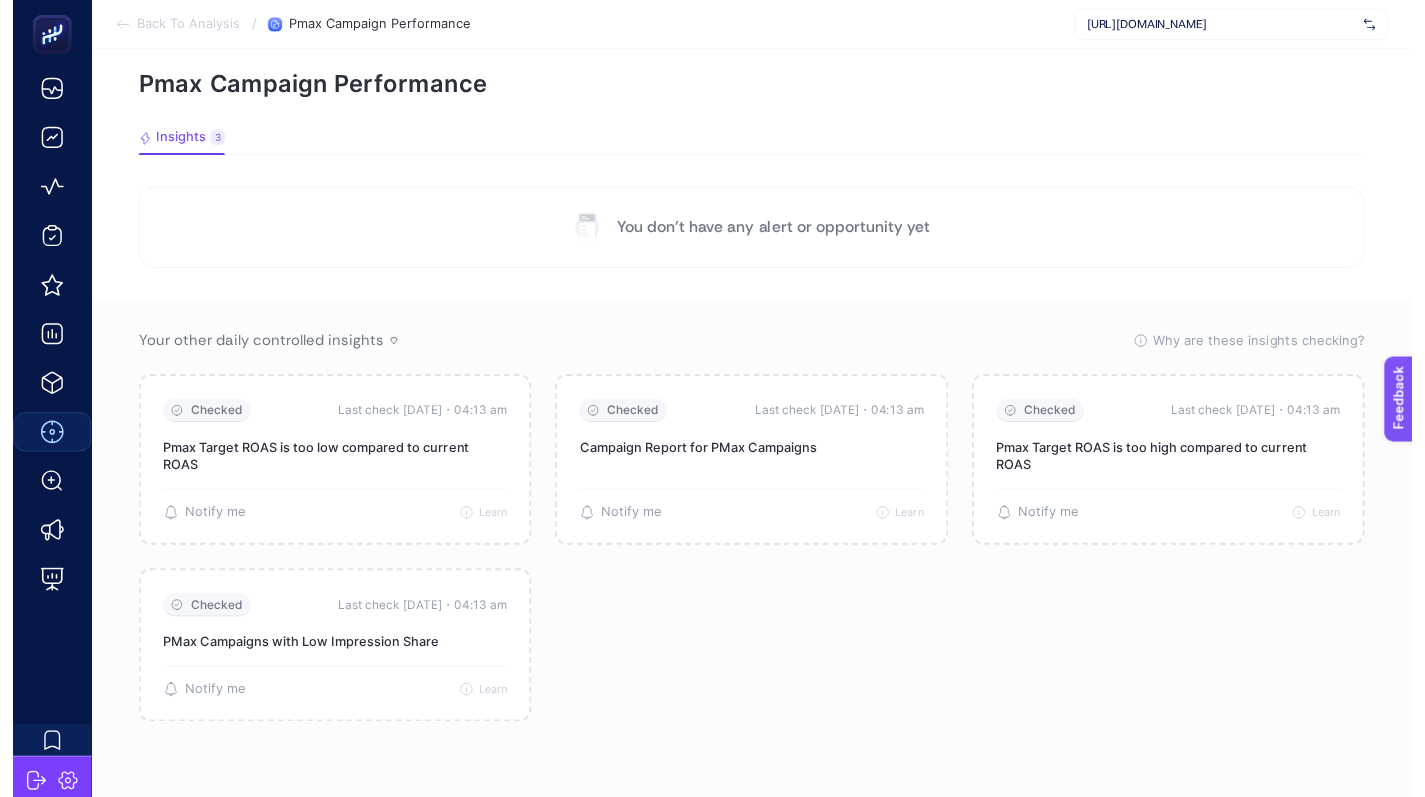 scroll, scrollTop: 74, scrollLeft: 0, axis: vertical 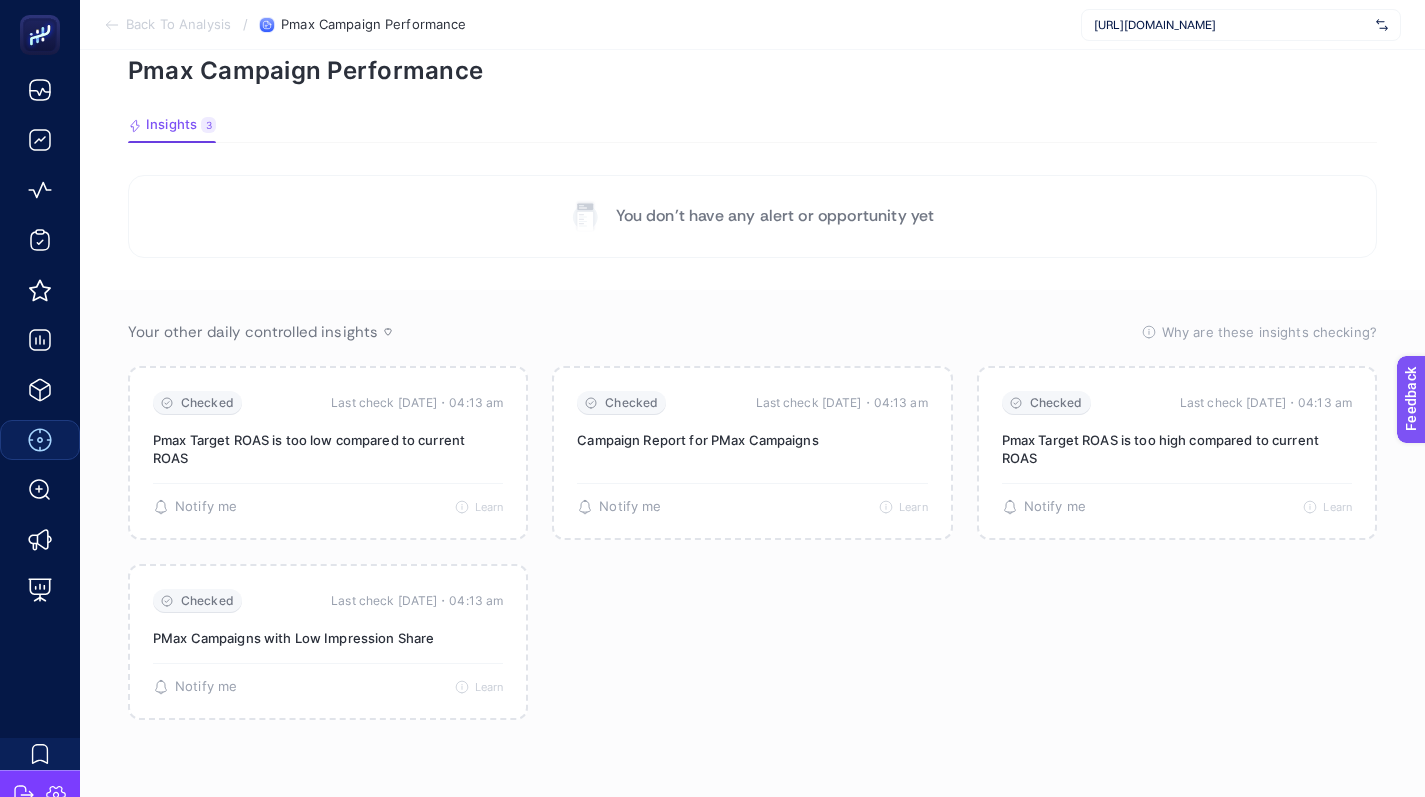 click 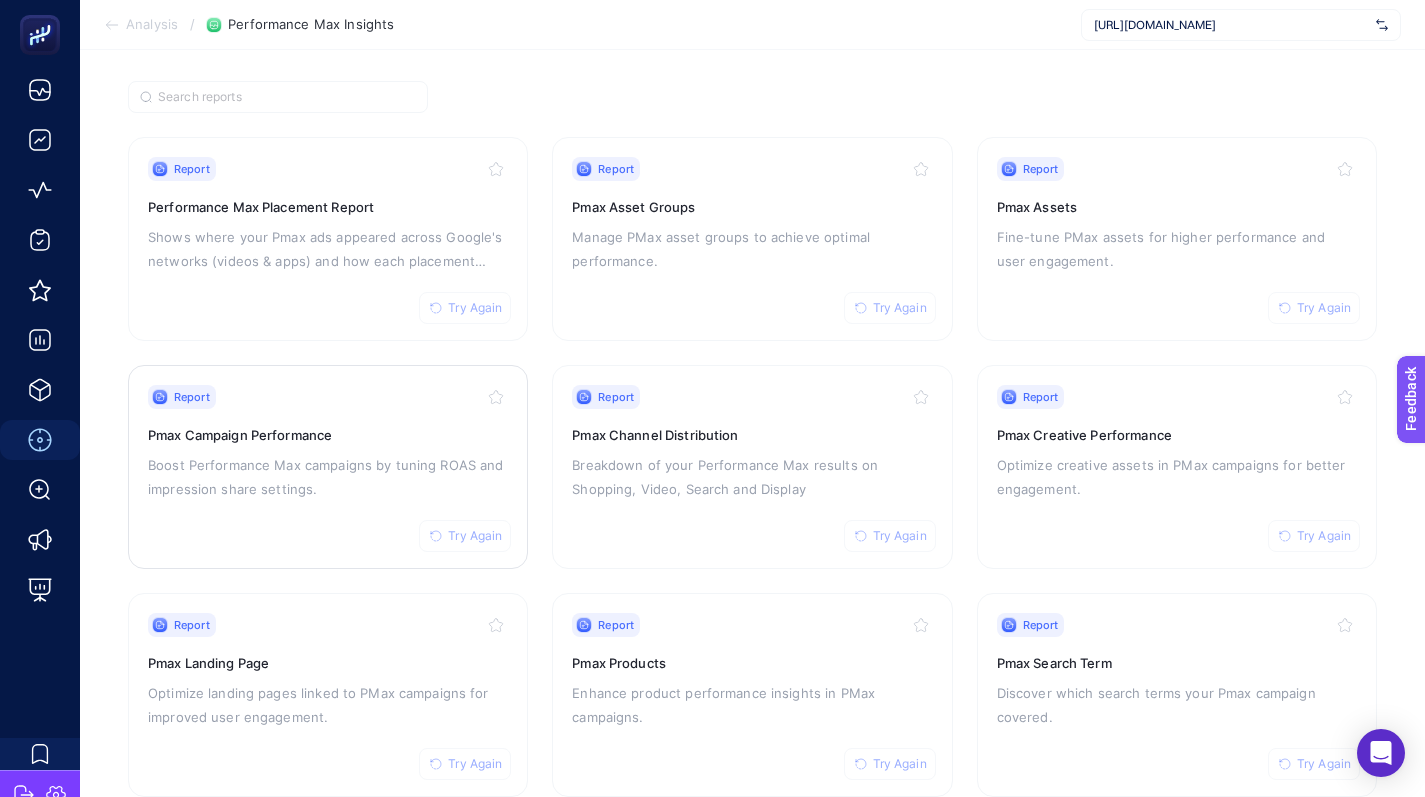 click on "Try Again" at bounding box center [475, 536] 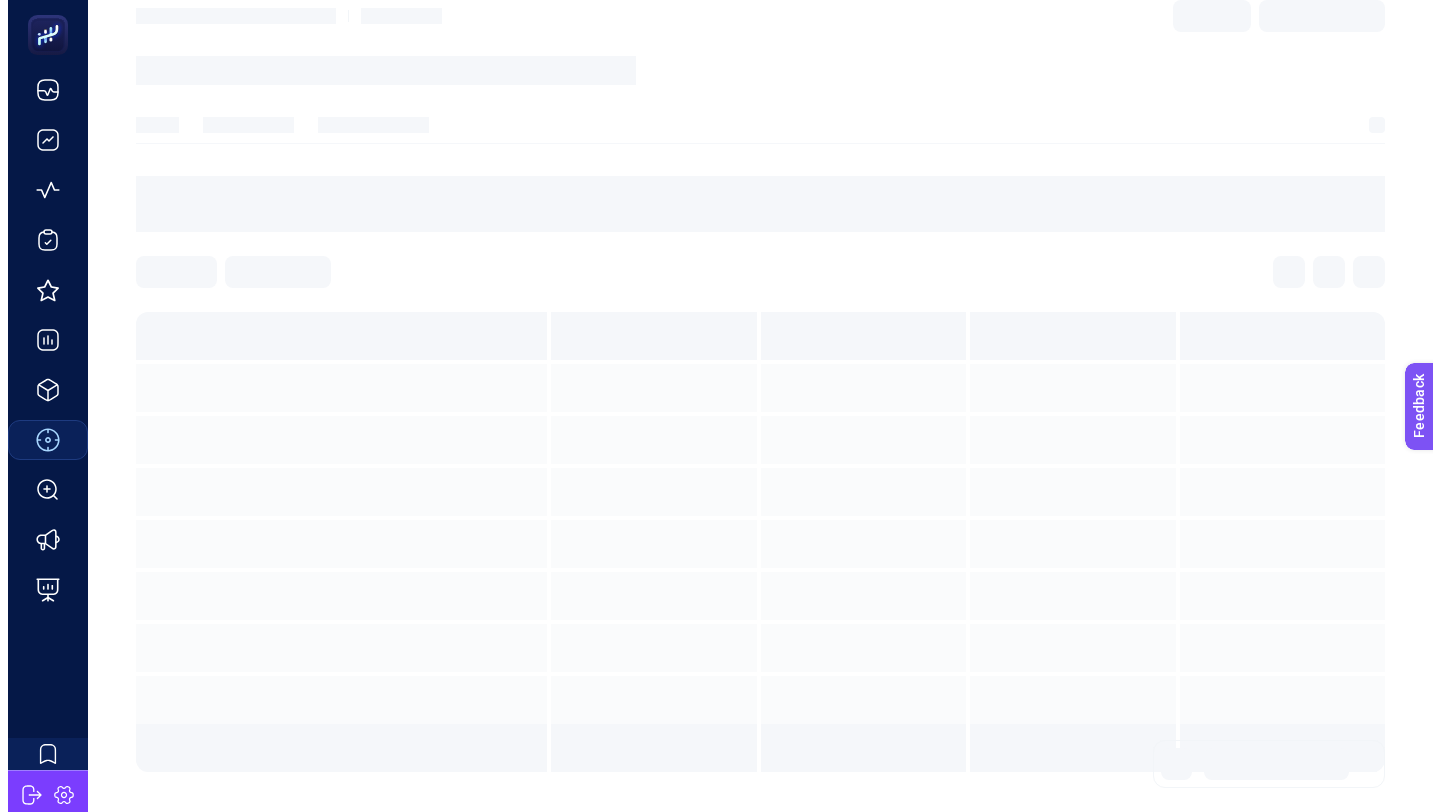scroll, scrollTop: 0, scrollLeft: 0, axis: both 